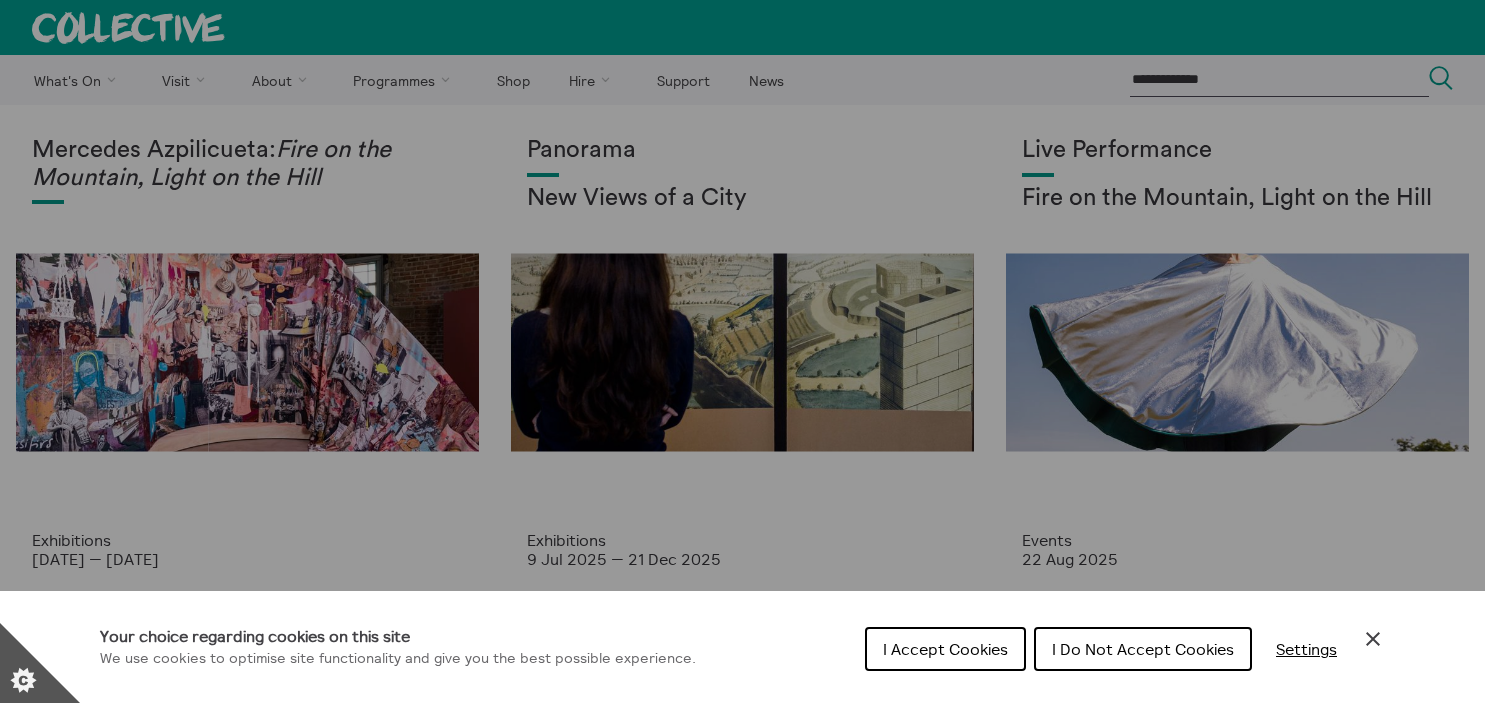 scroll, scrollTop: 0, scrollLeft: 0, axis: both 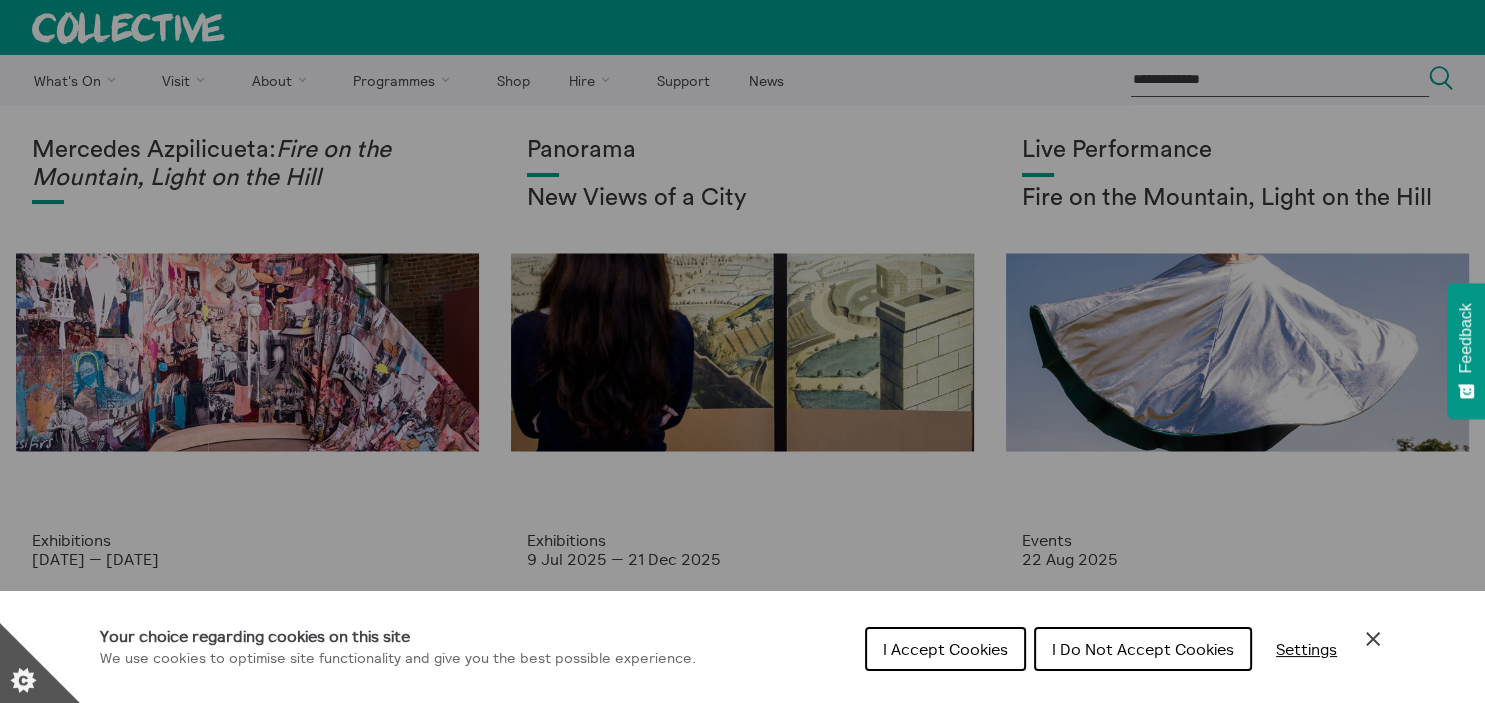 click on "I Do Not Accept Cookies" at bounding box center (1143, 649) 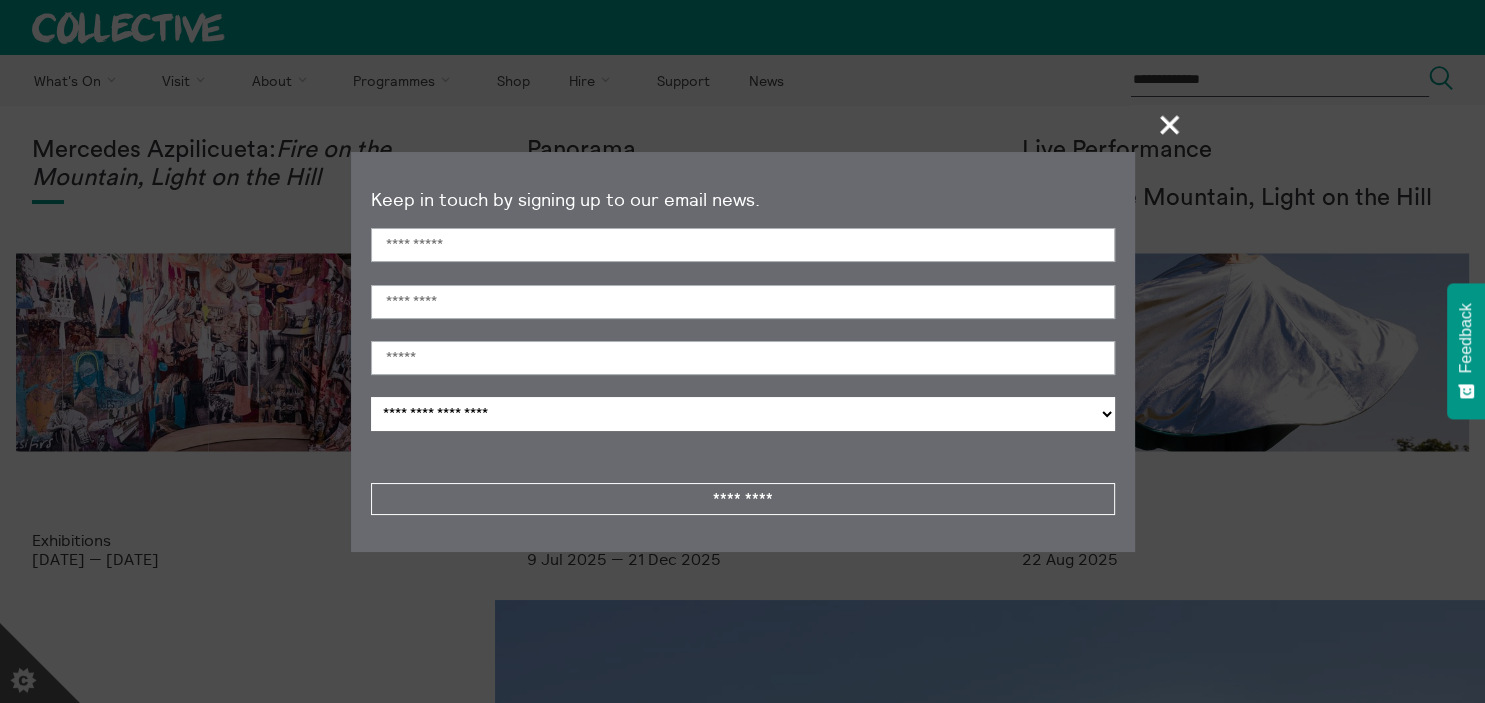 click on "+" at bounding box center [1170, 124] 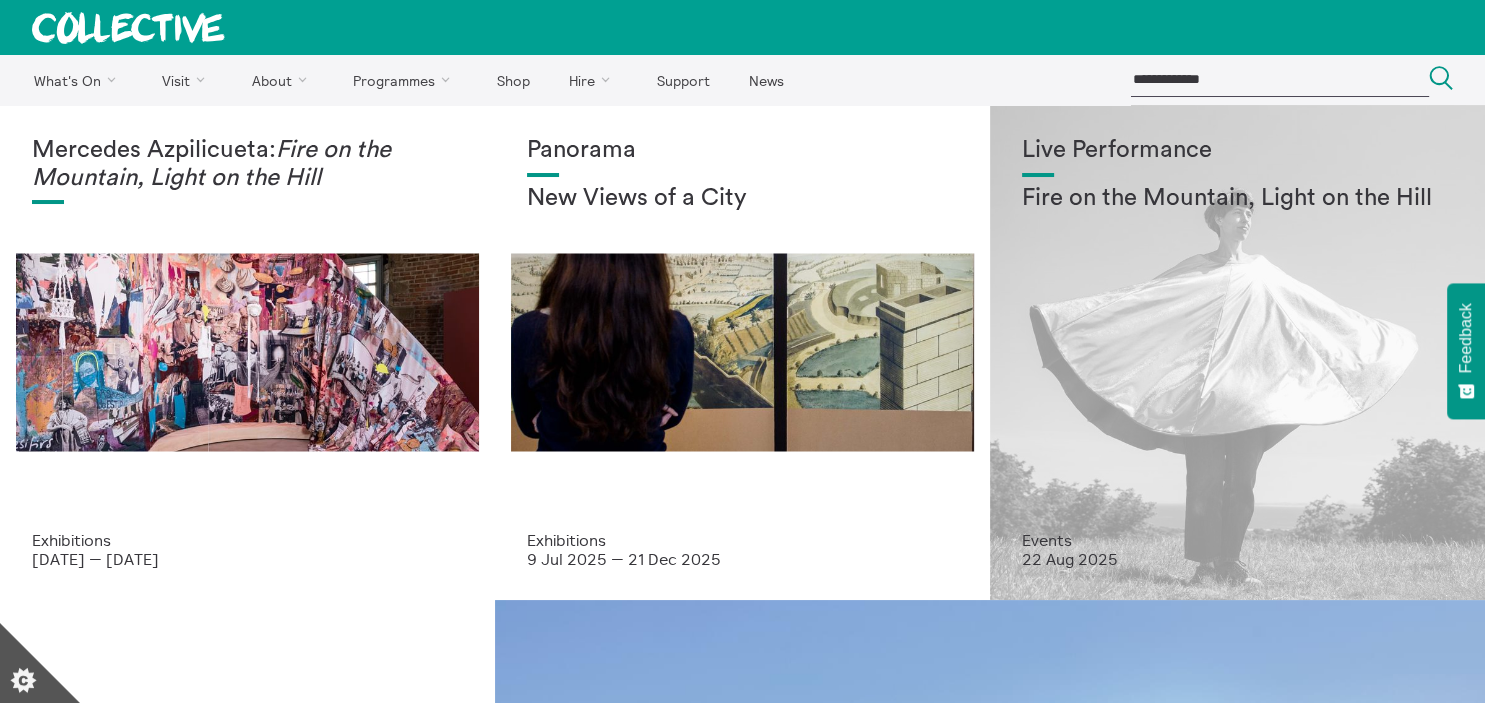 click on "Fire on the Mountain, Light on the Hill" at bounding box center [1237, 199] 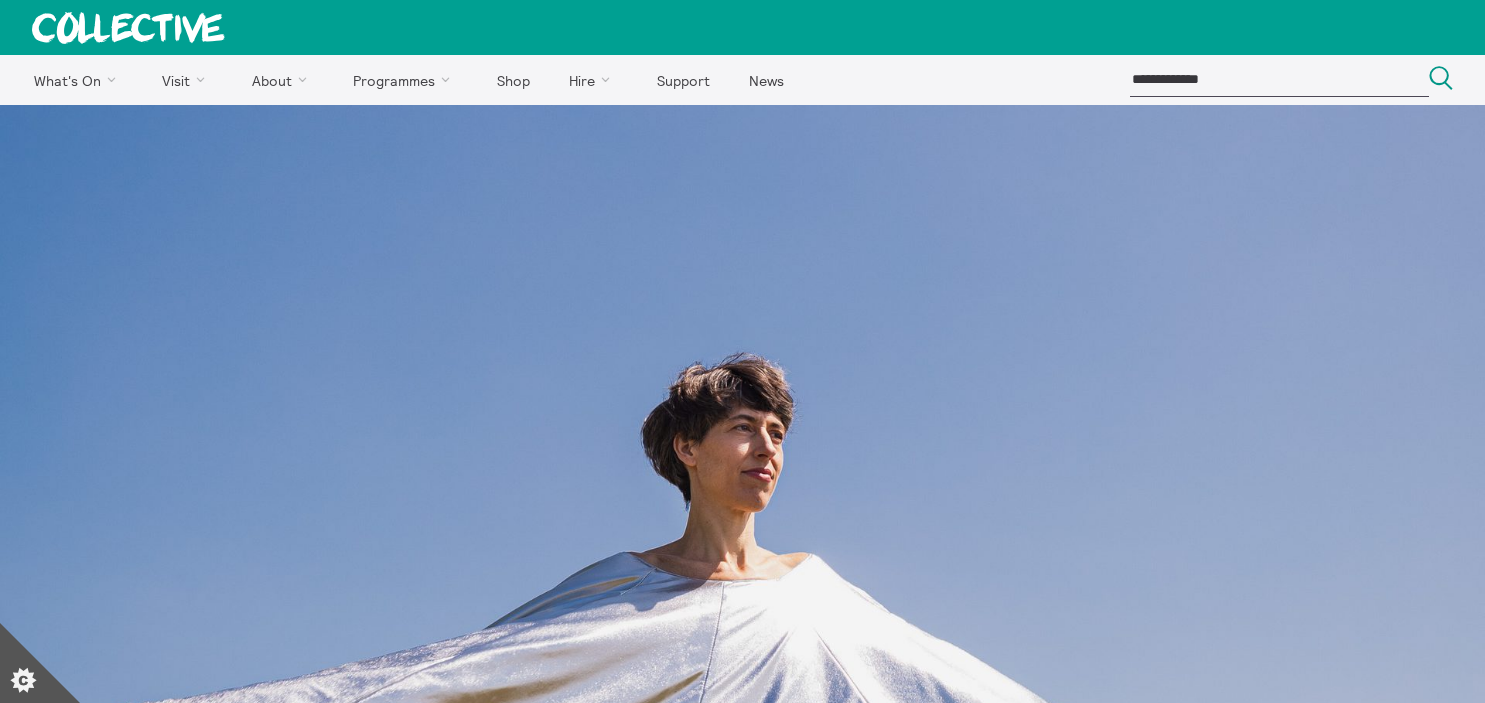 scroll, scrollTop: 0, scrollLeft: 0, axis: both 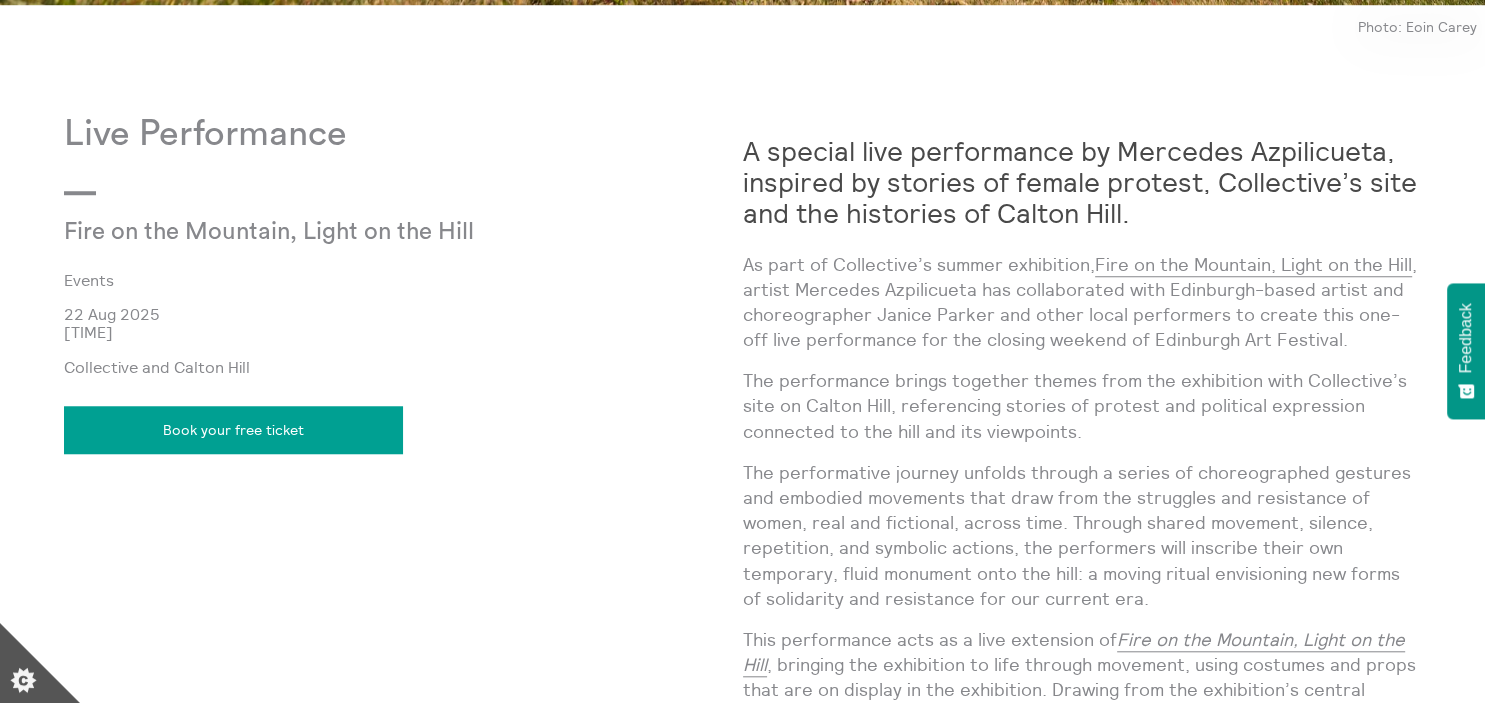 click on "Book your free ticket" at bounding box center (233, 430) 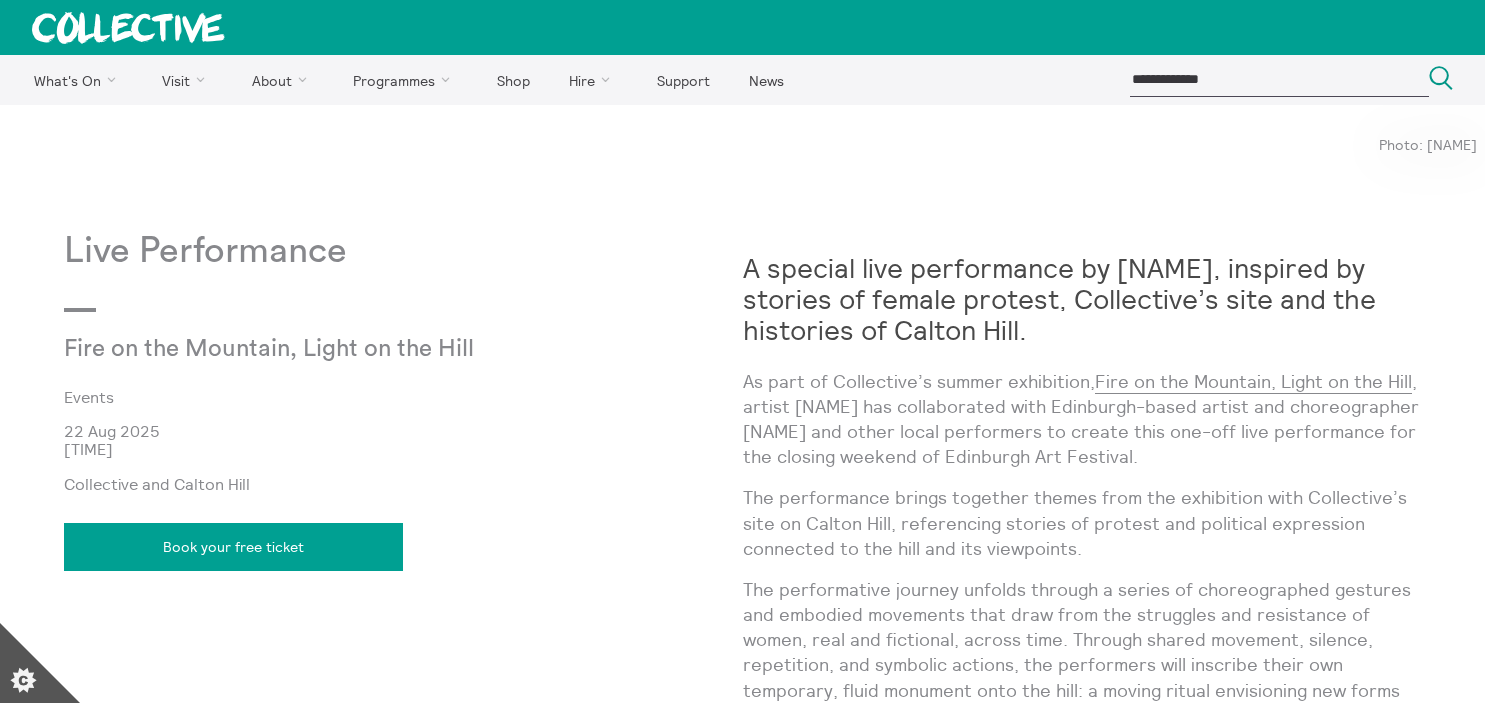 scroll, scrollTop: 832, scrollLeft: 0, axis: vertical 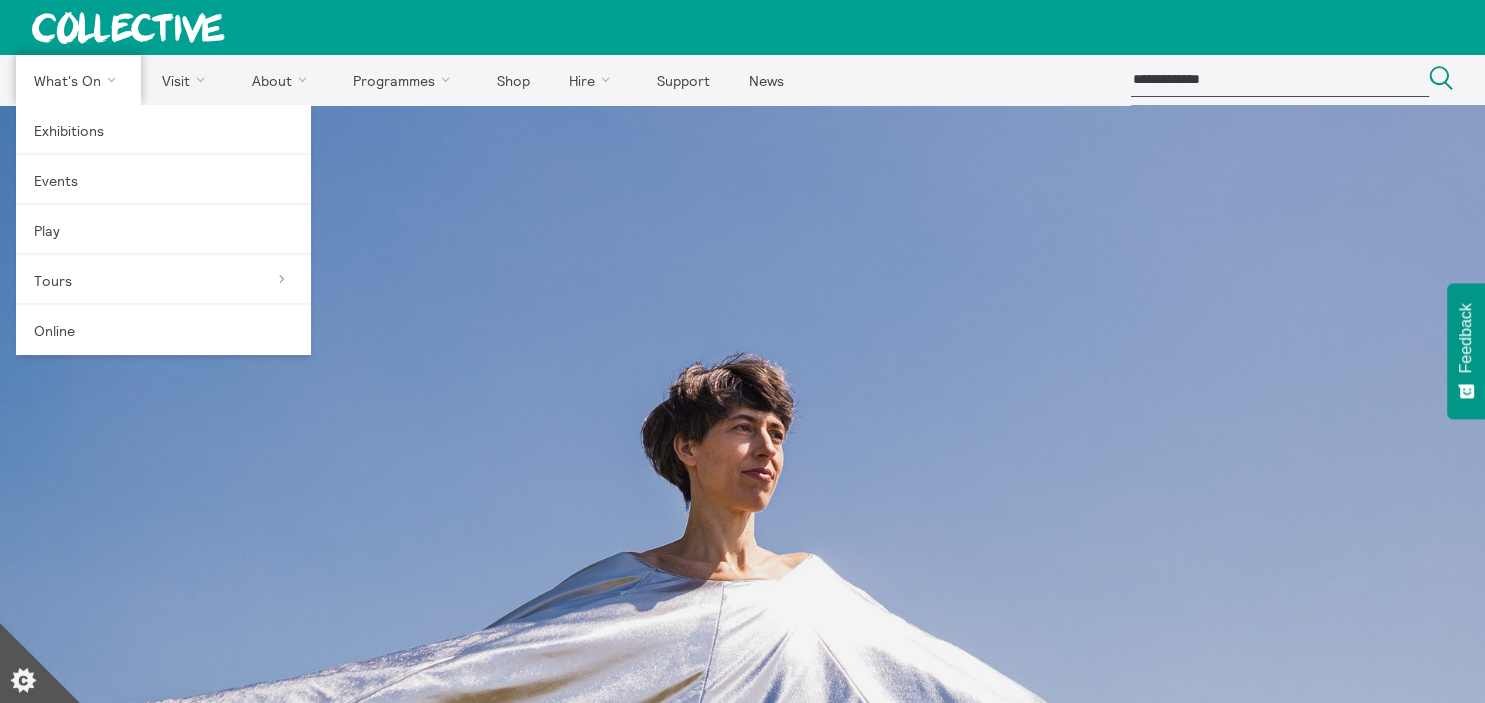 click on "What's On" at bounding box center [78, 80] 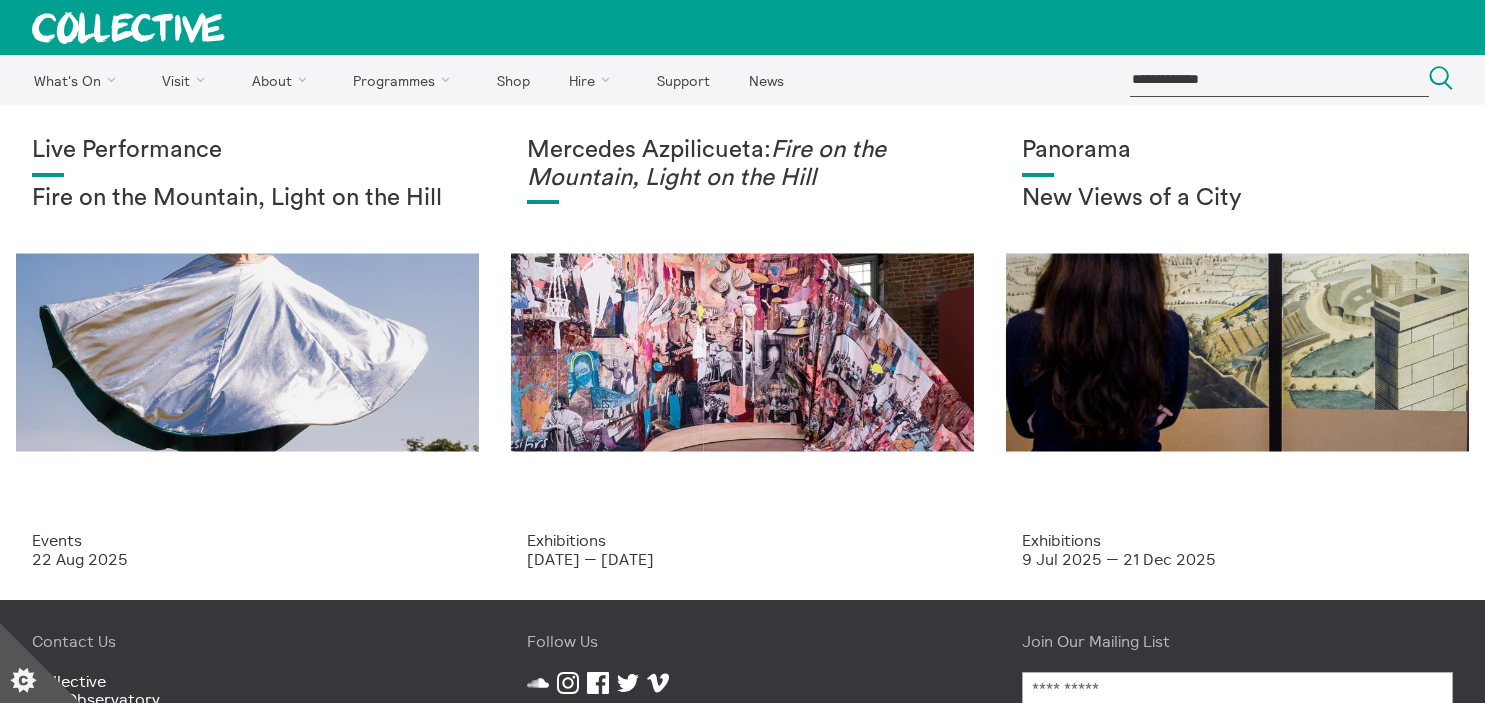 scroll, scrollTop: 0, scrollLeft: 0, axis: both 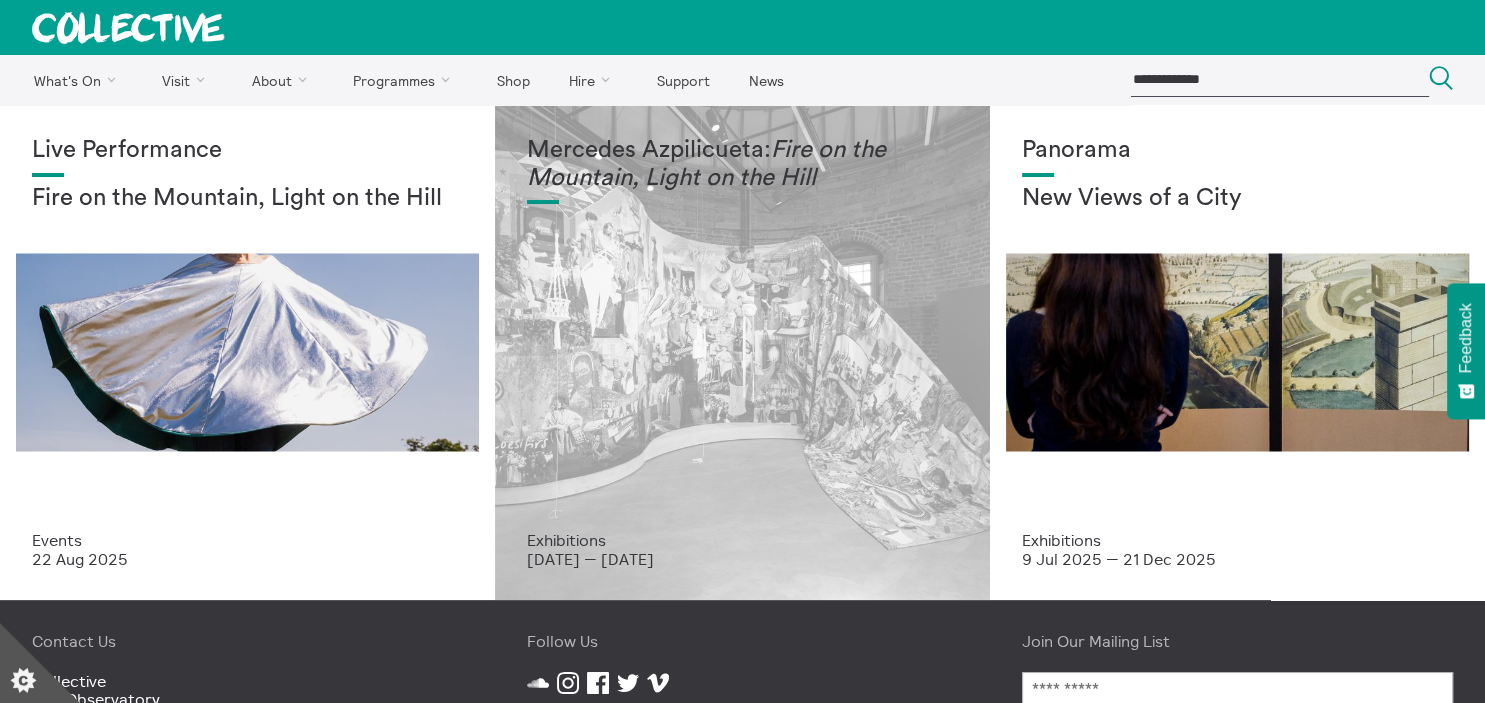 click on "Mercedes Azpilicueta:  Fire on the Mountain, Light on the Hill" at bounding box center [742, 334] 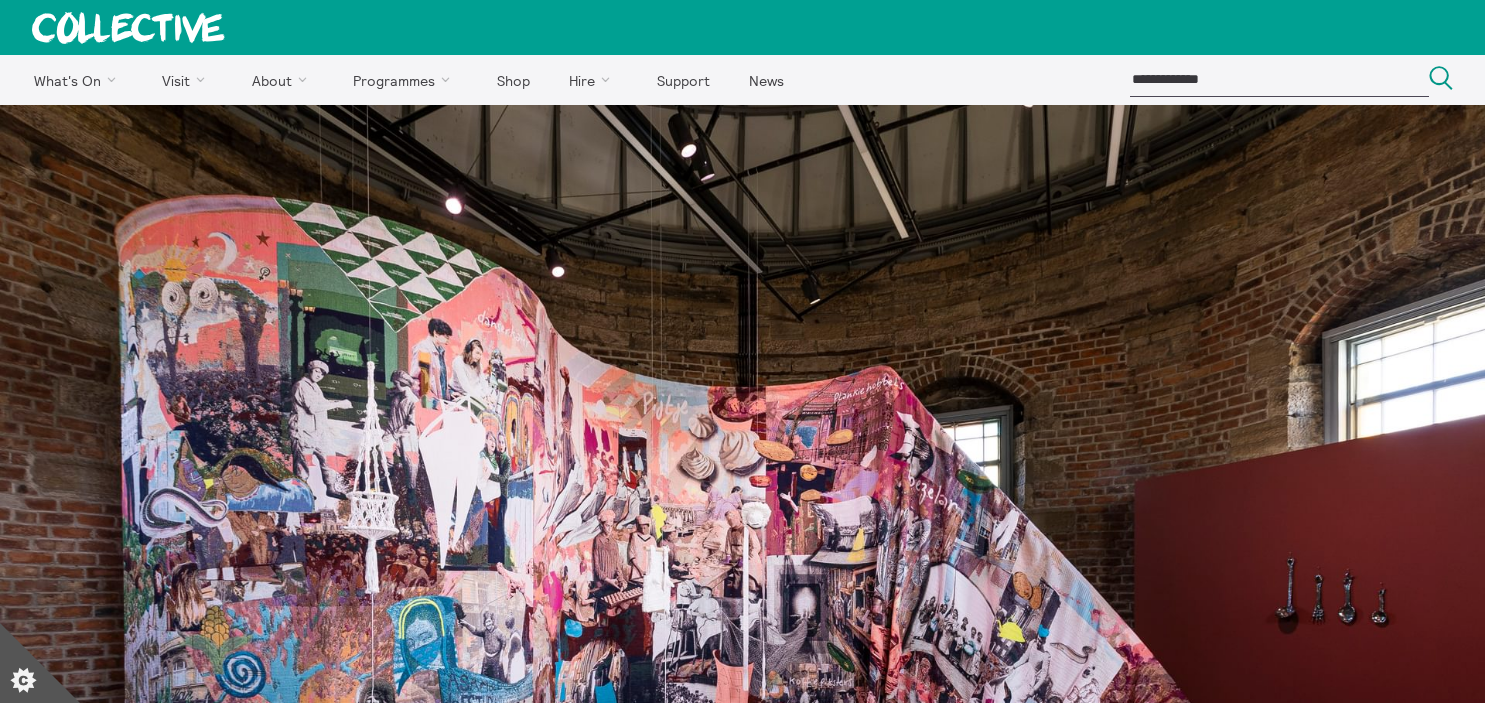 scroll, scrollTop: 0, scrollLeft: 0, axis: both 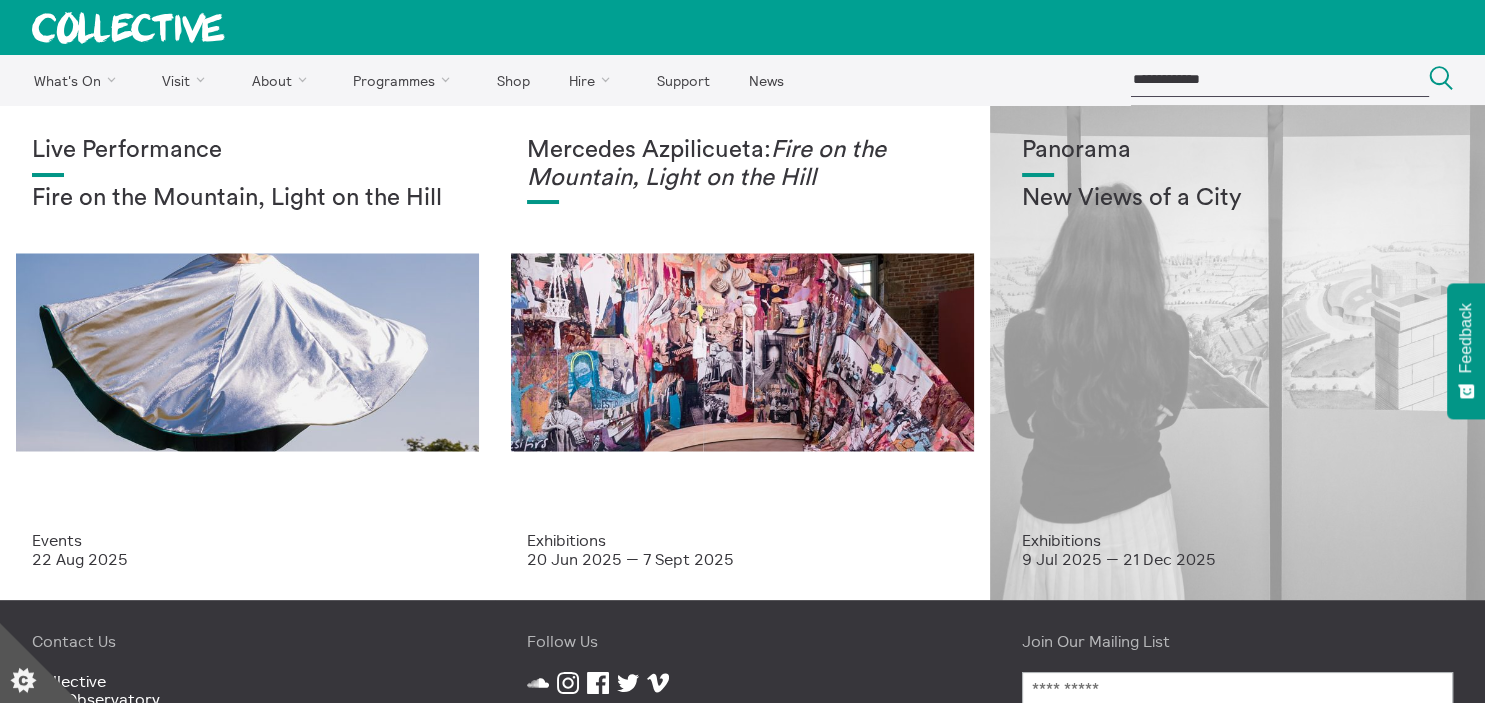 click on "Panorama
New Views of a City" at bounding box center (1237, 334) 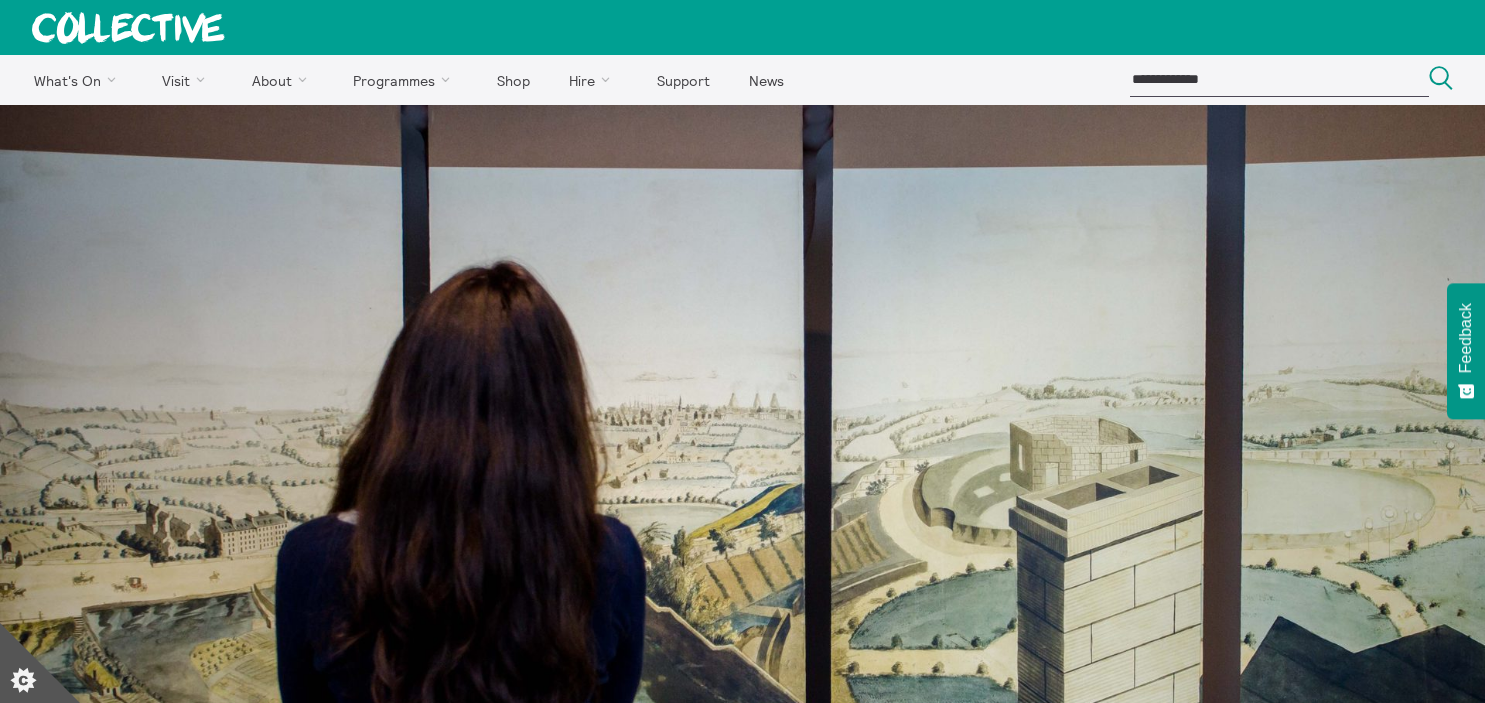 scroll, scrollTop: 0, scrollLeft: 0, axis: both 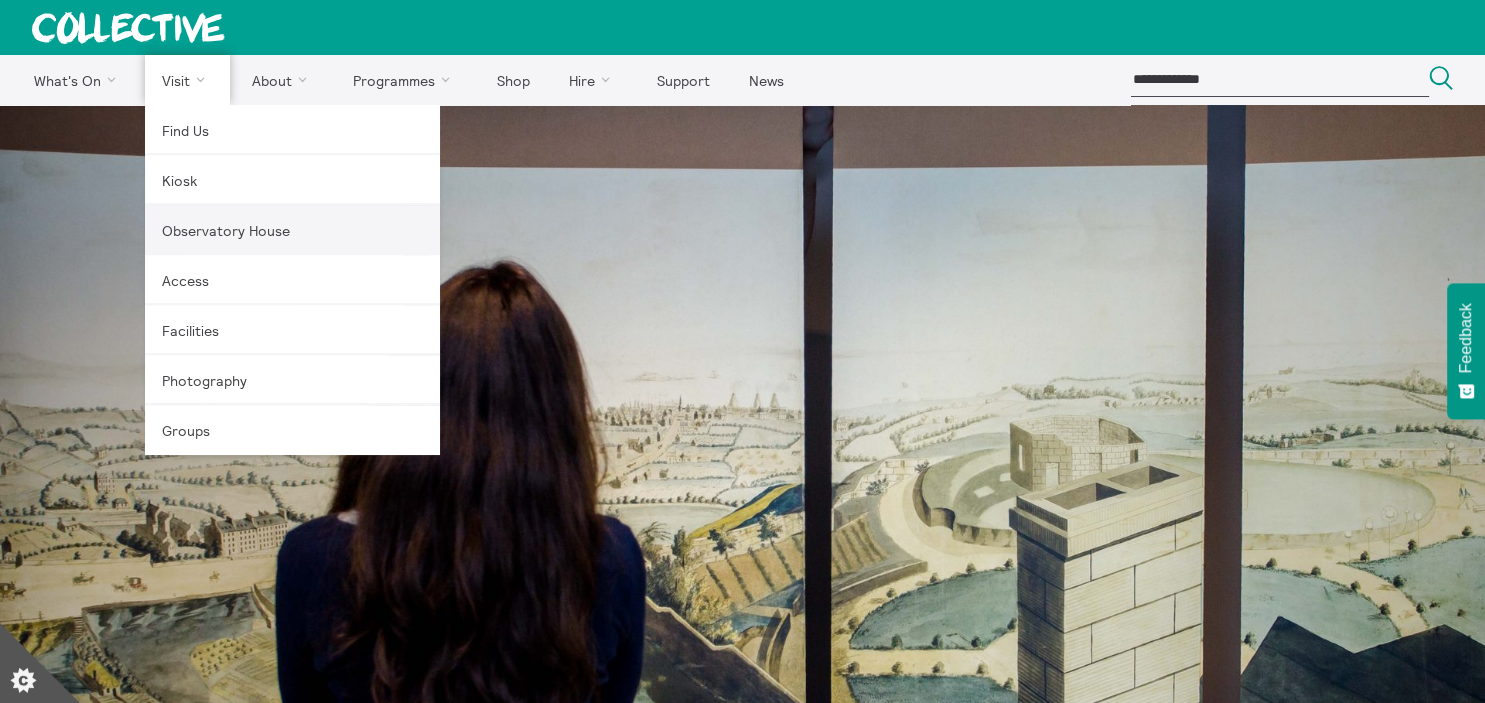click on "Observatory House" at bounding box center [292, 230] 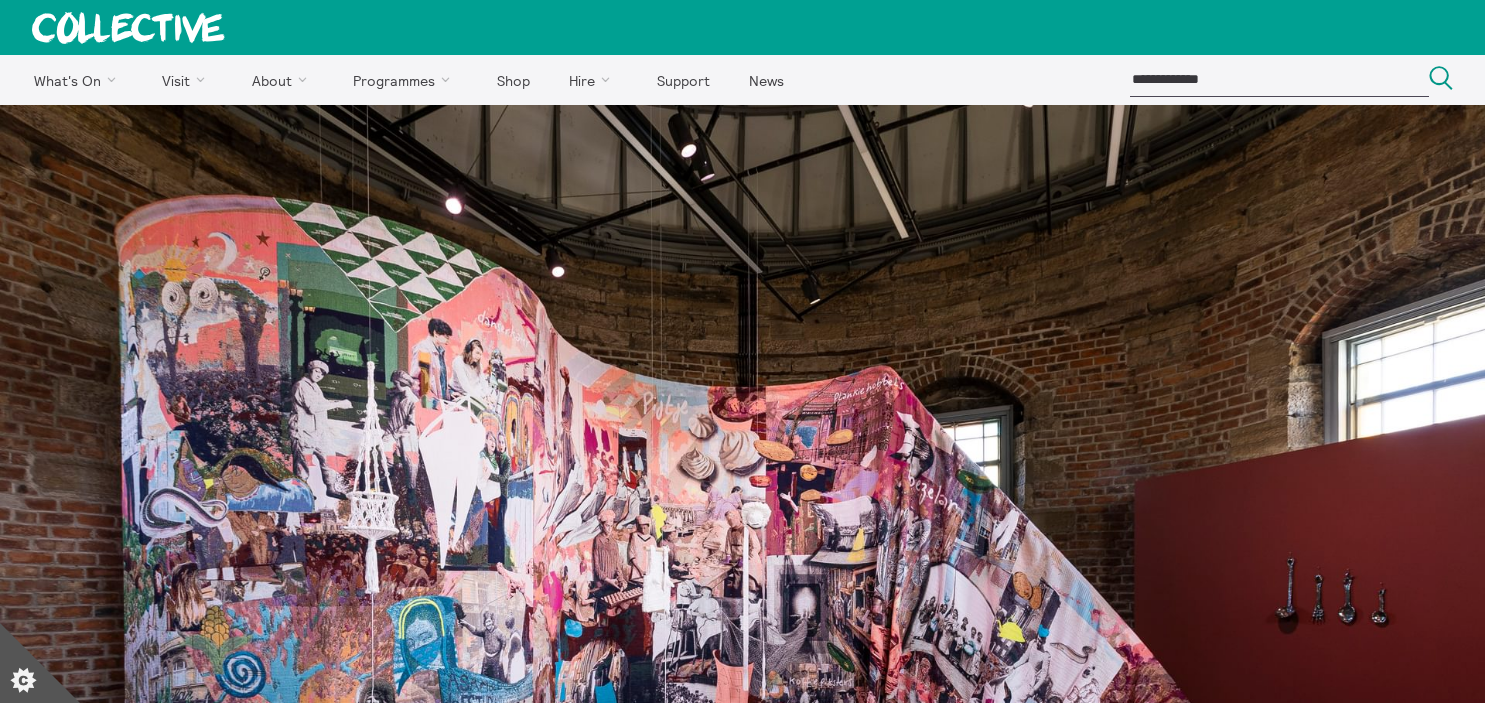 scroll, scrollTop: 0, scrollLeft: 0, axis: both 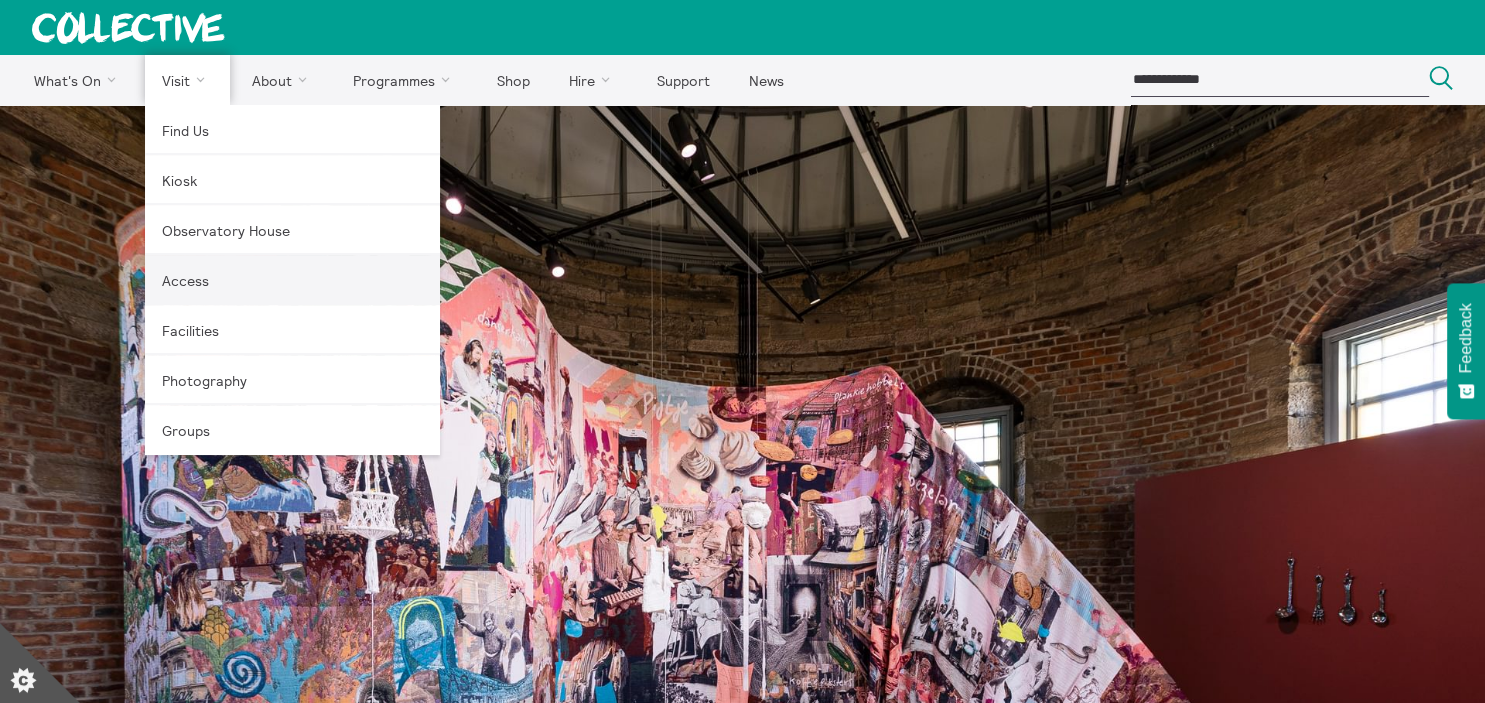 click on "Access" at bounding box center (292, 280) 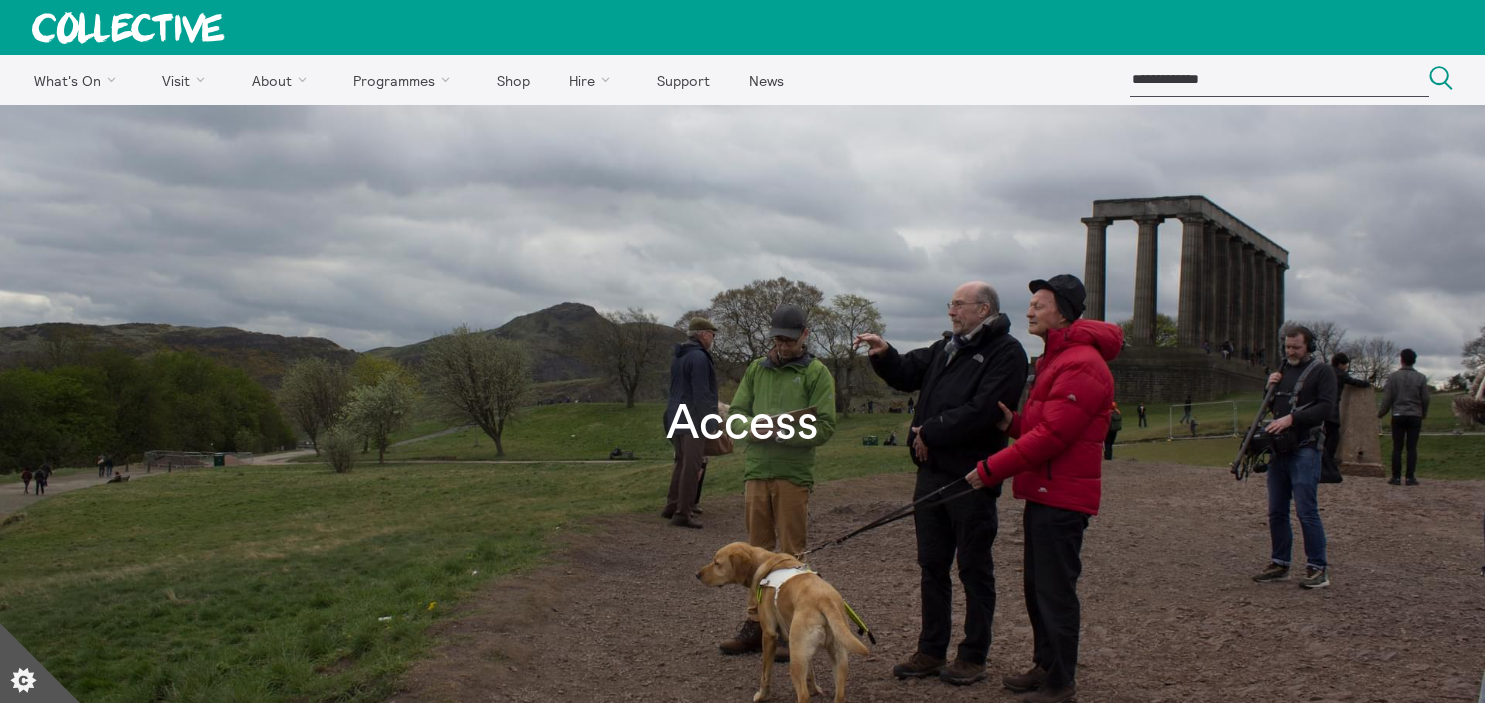scroll, scrollTop: 0, scrollLeft: 0, axis: both 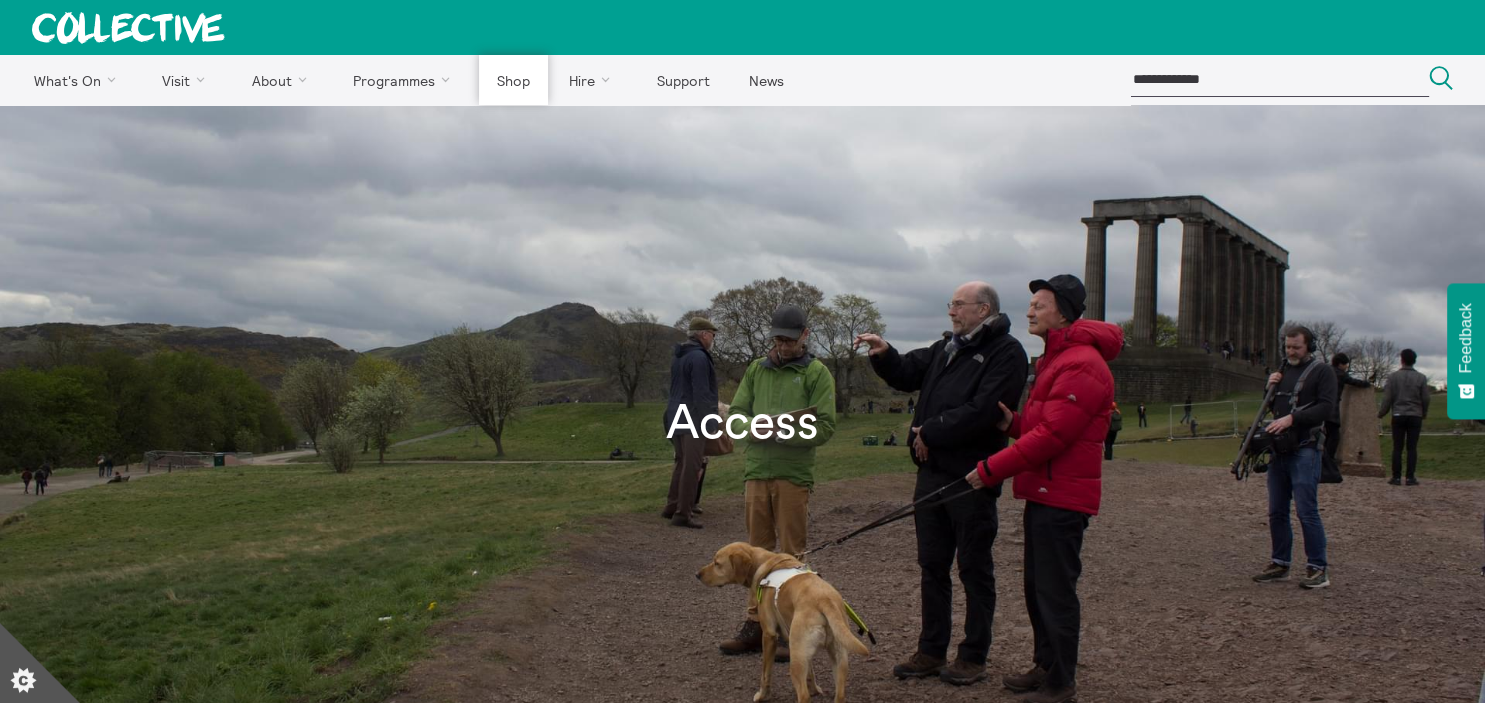click on "Shop" at bounding box center (513, 80) 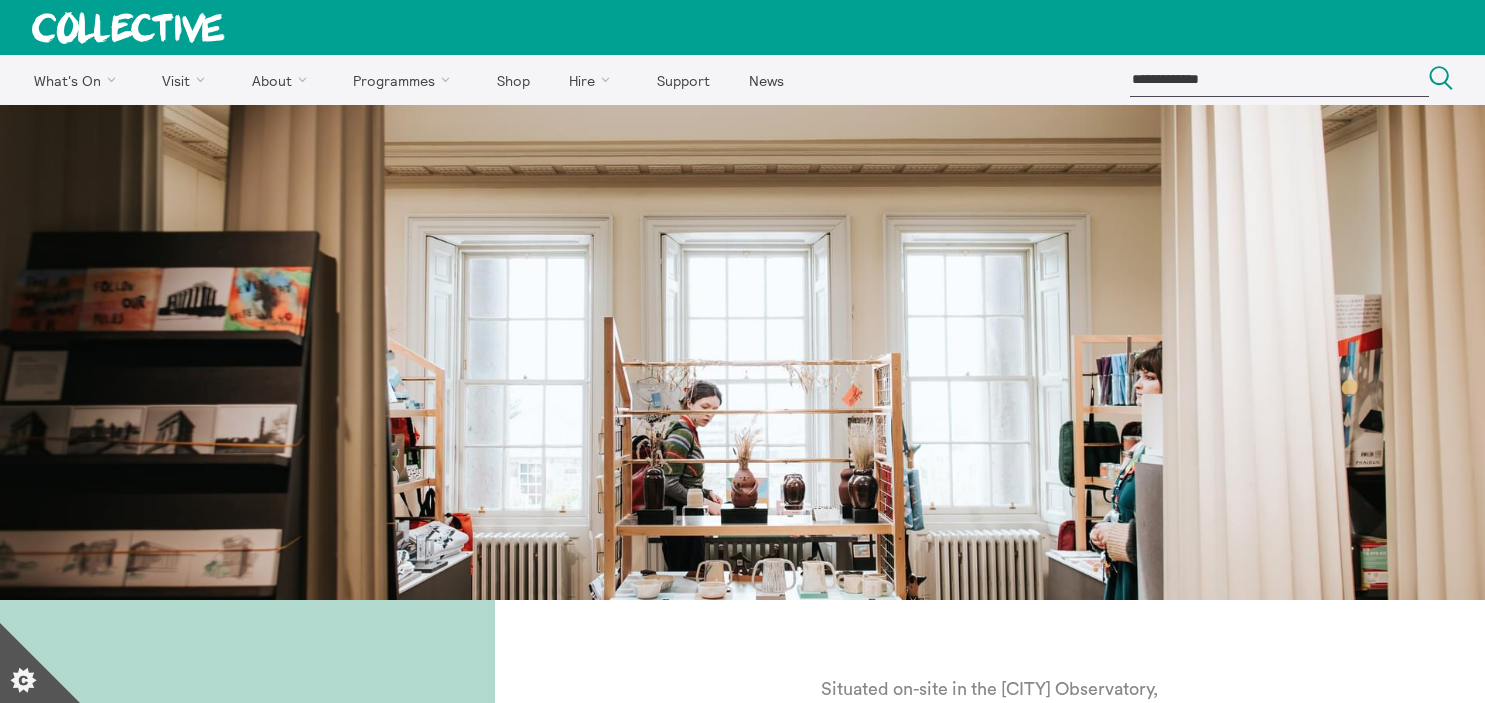 scroll, scrollTop: 0, scrollLeft: 0, axis: both 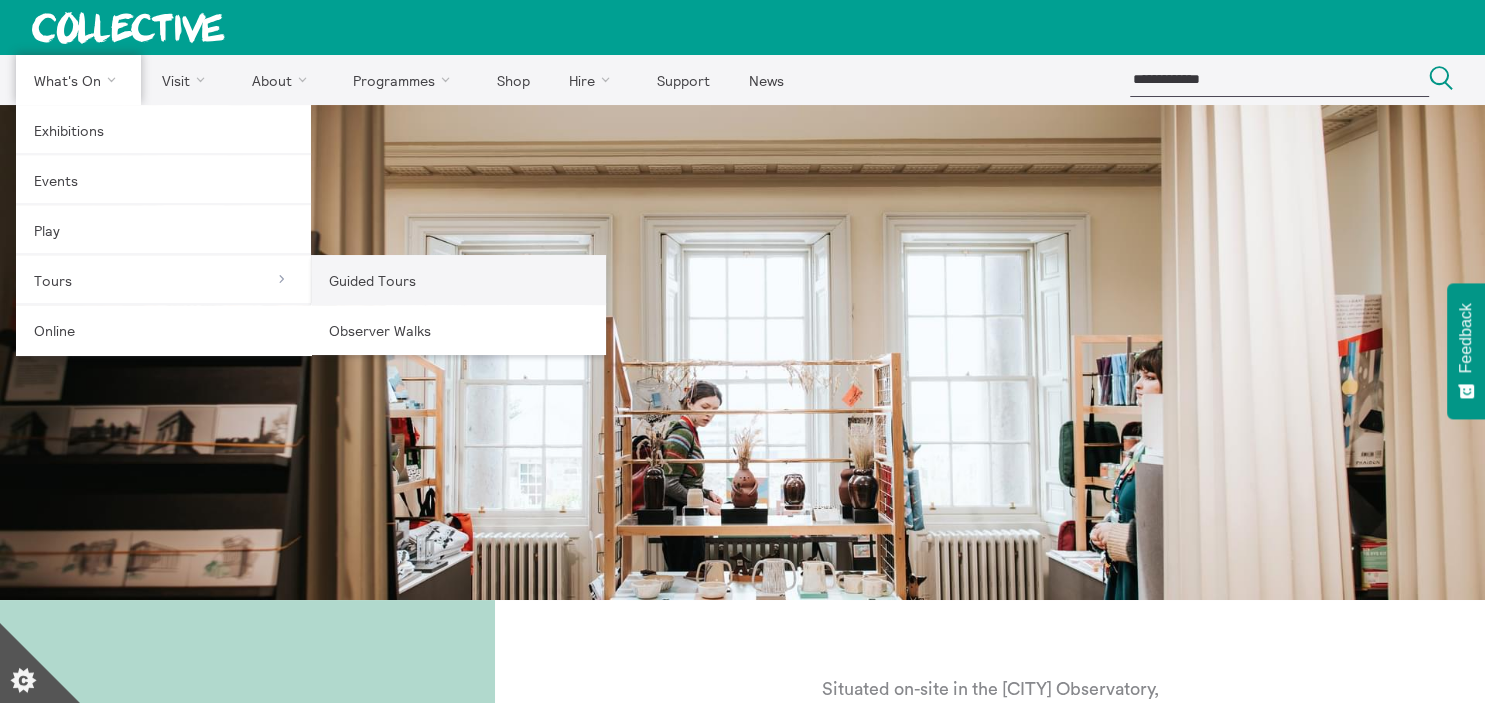 click on "Guided Tours" at bounding box center (458, 280) 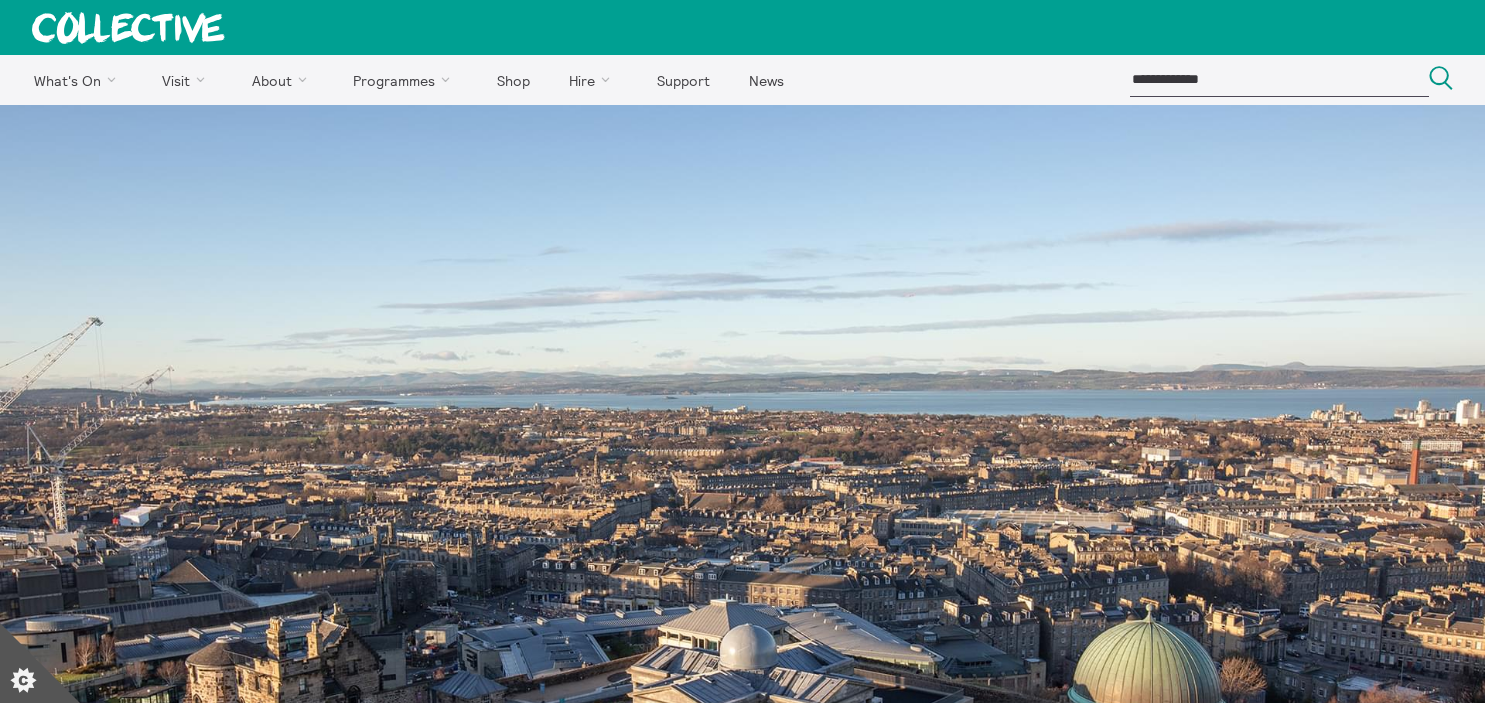 scroll, scrollTop: 0, scrollLeft: 0, axis: both 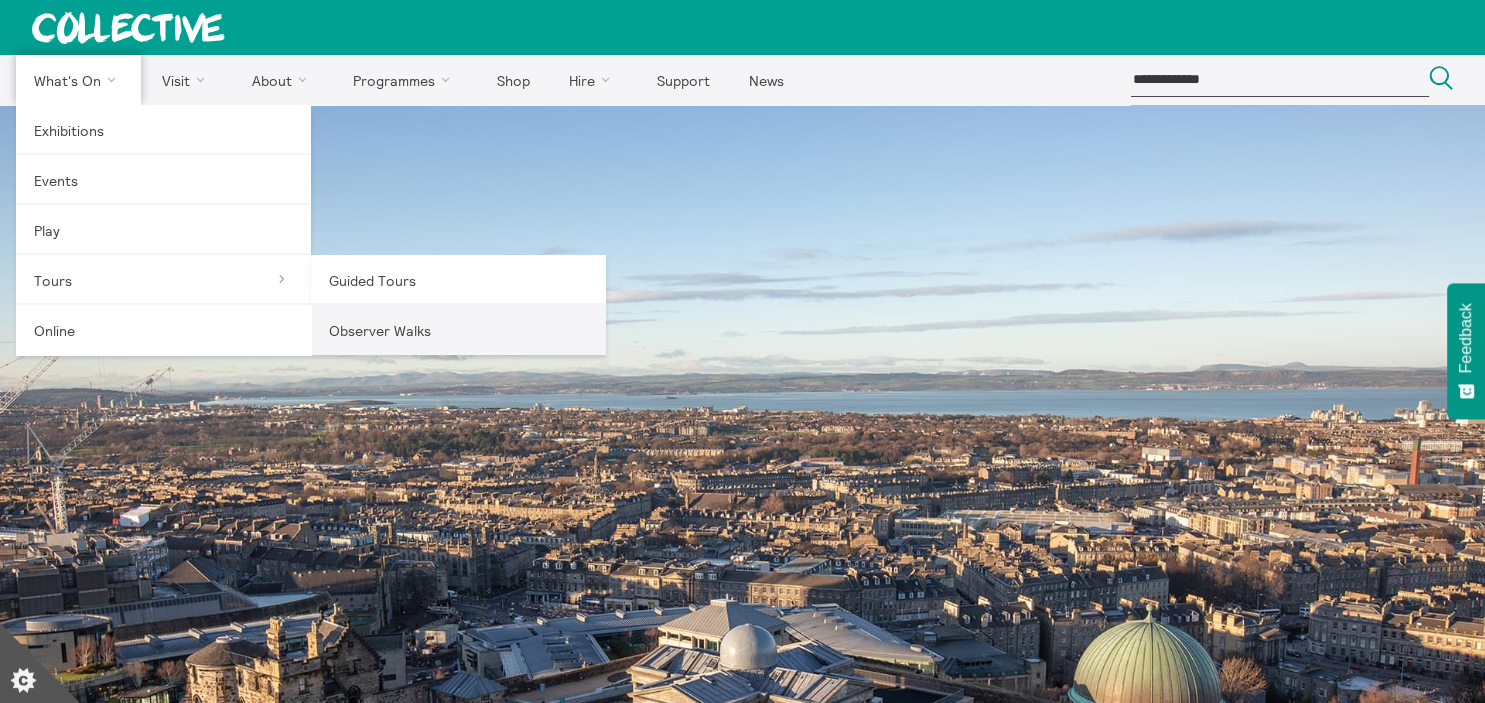 click on "Observer Walks" at bounding box center (458, 330) 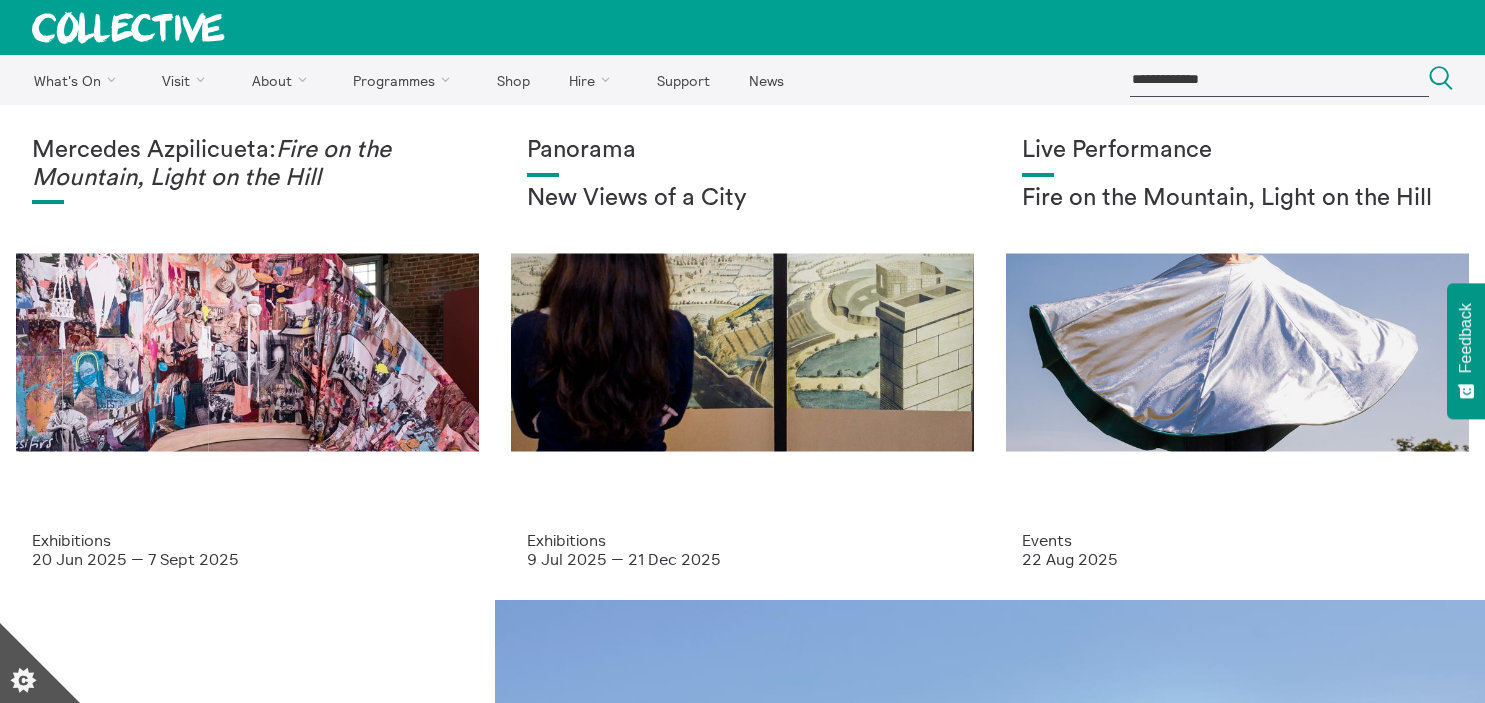 scroll, scrollTop: 0, scrollLeft: 0, axis: both 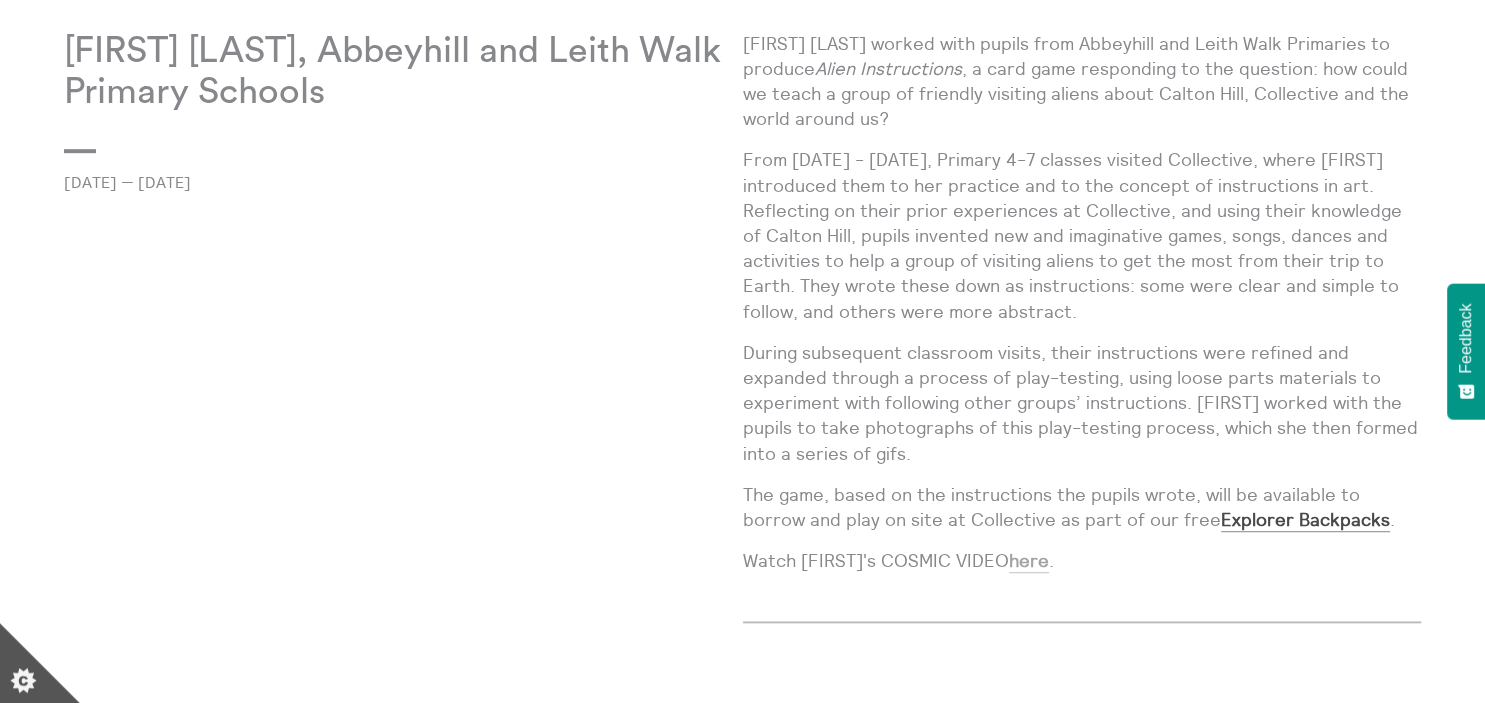 click on "here" at bounding box center [1029, 560] 